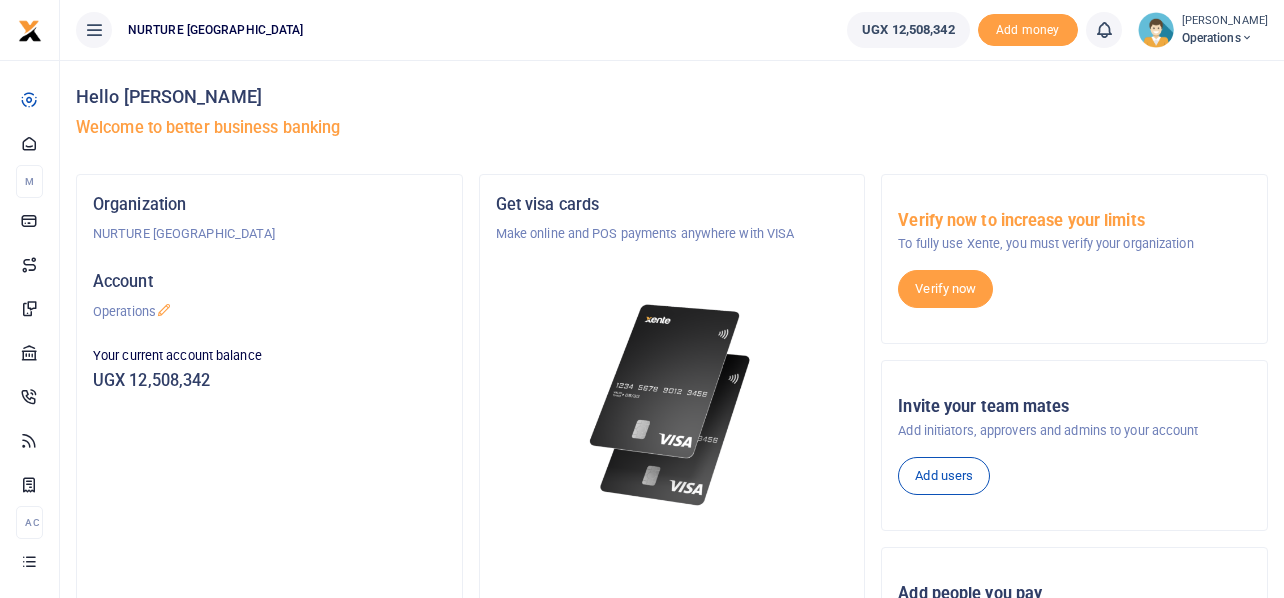 scroll, scrollTop: 0, scrollLeft: 0, axis: both 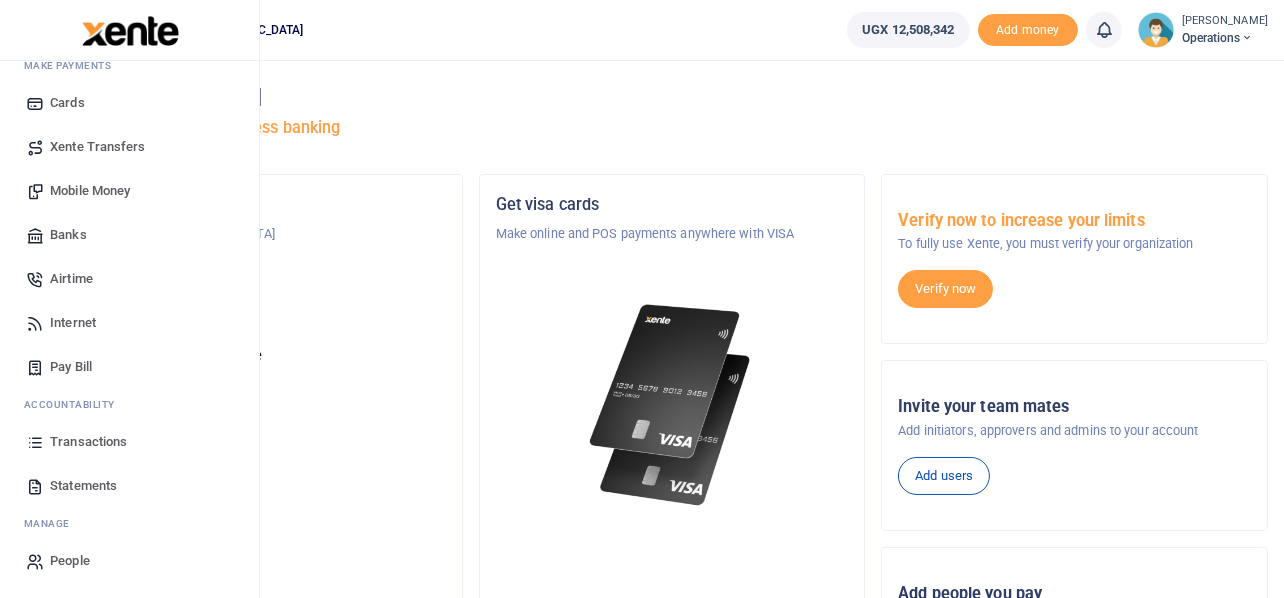 click on "Mobile Money" at bounding box center (90, 191) 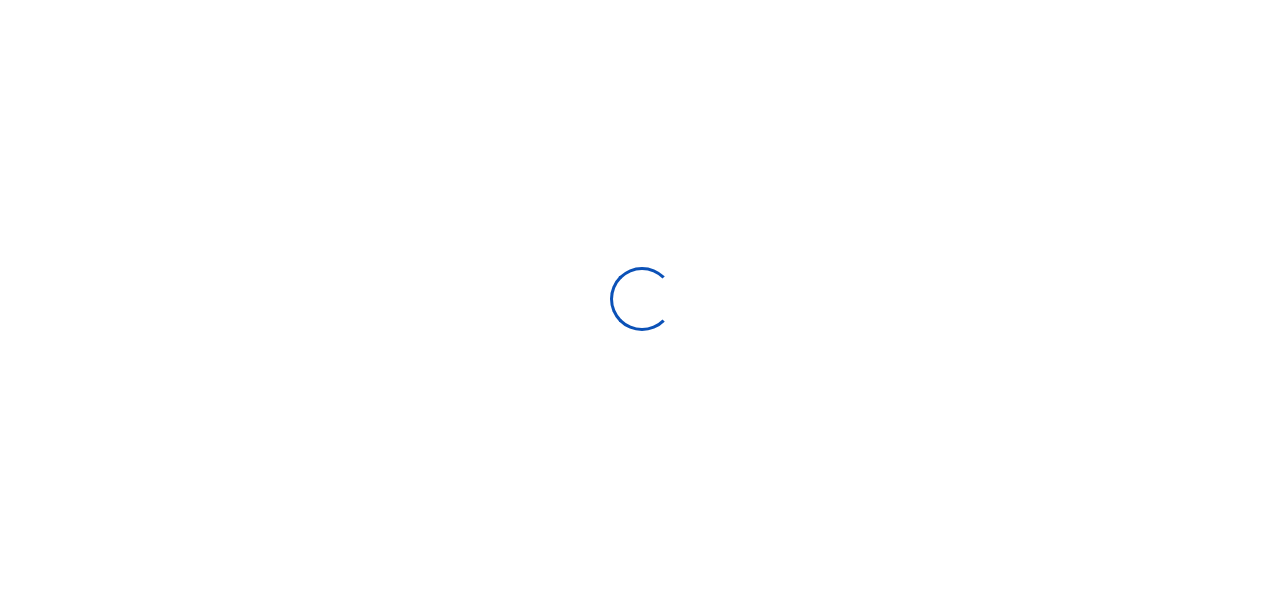 scroll, scrollTop: 0, scrollLeft: 0, axis: both 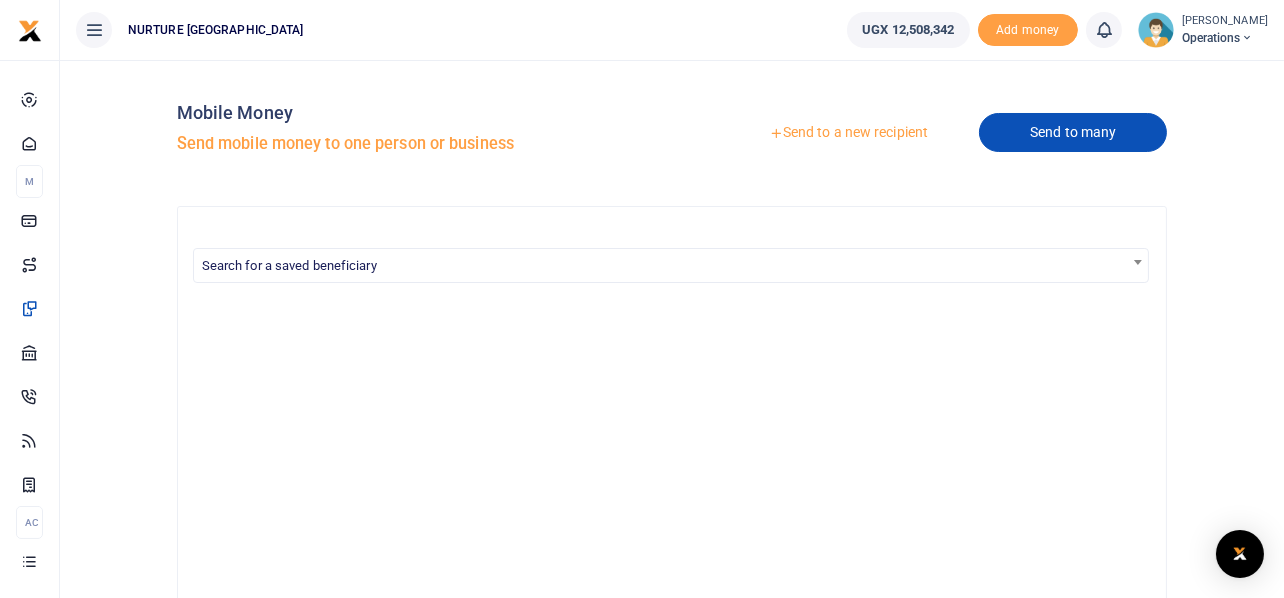 click on "Send to many" at bounding box center (1073, 132) 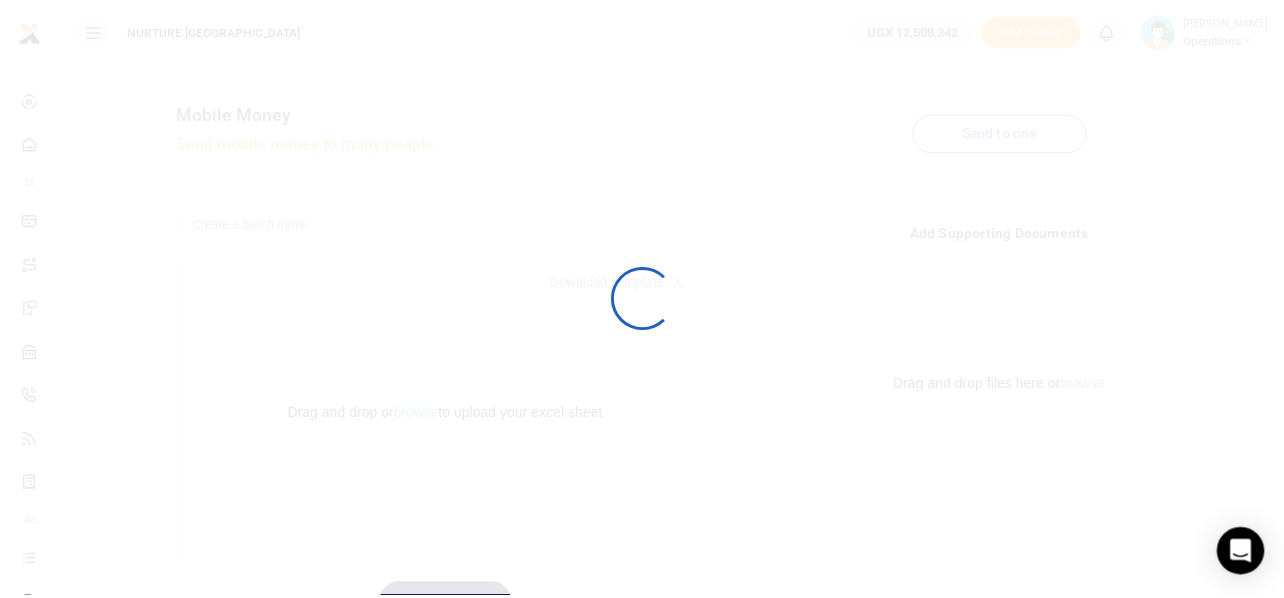 scroll, scrollTop: 0, scrollLeft: 0, axis: both 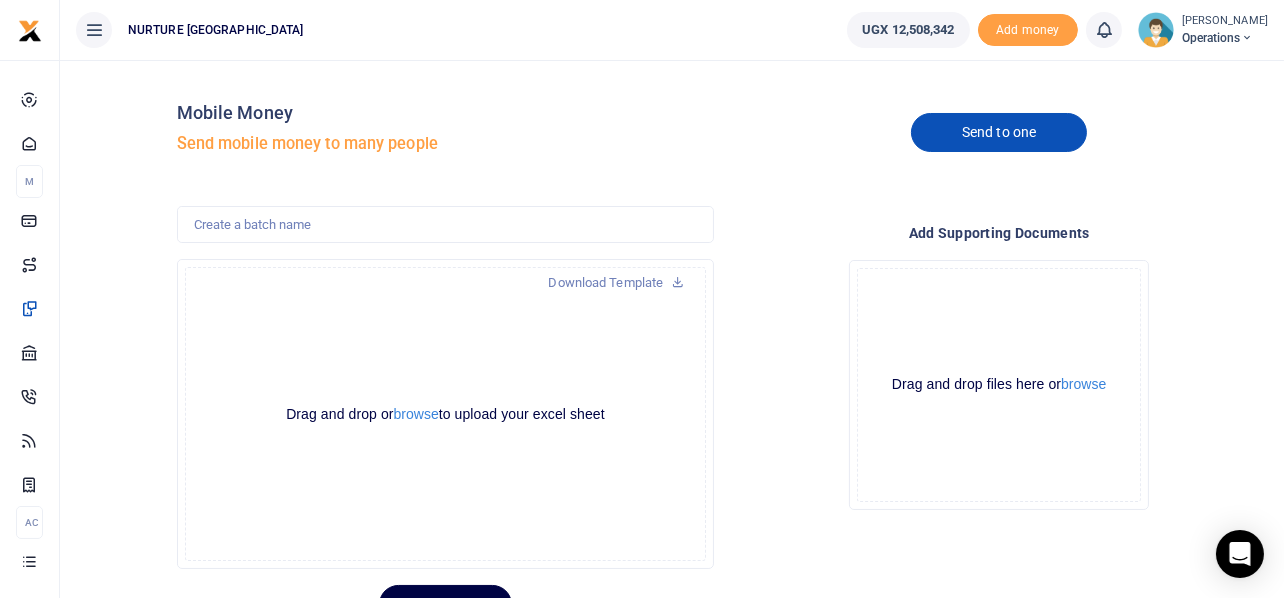 click on "Send to one" at bounding box center (999, 132) 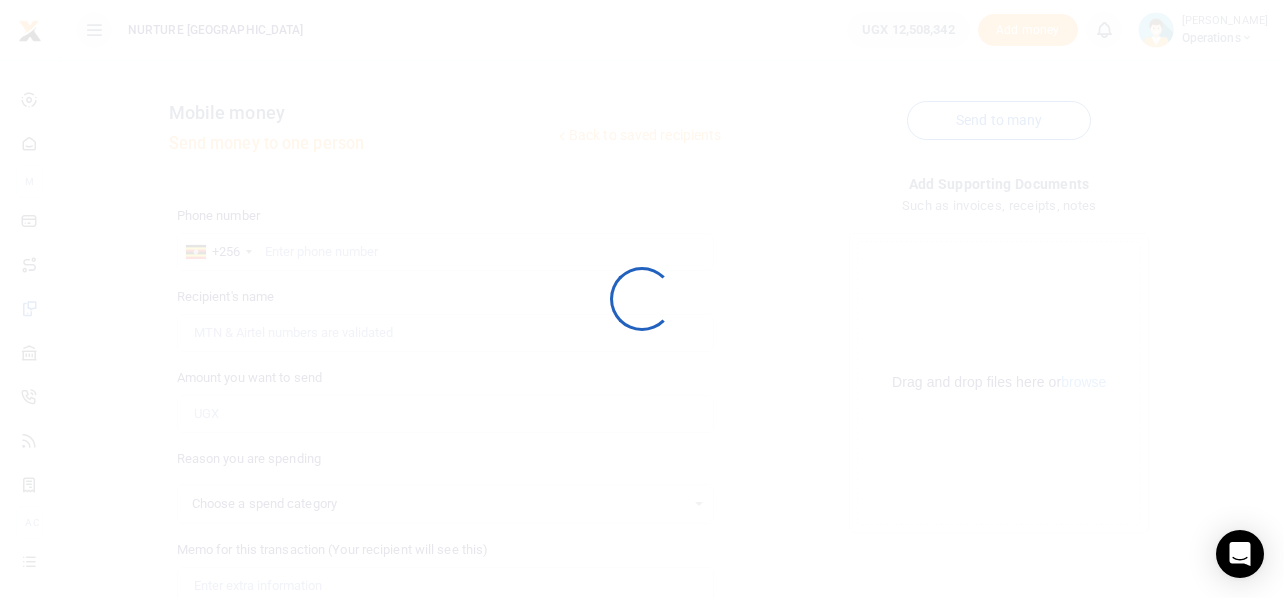 select 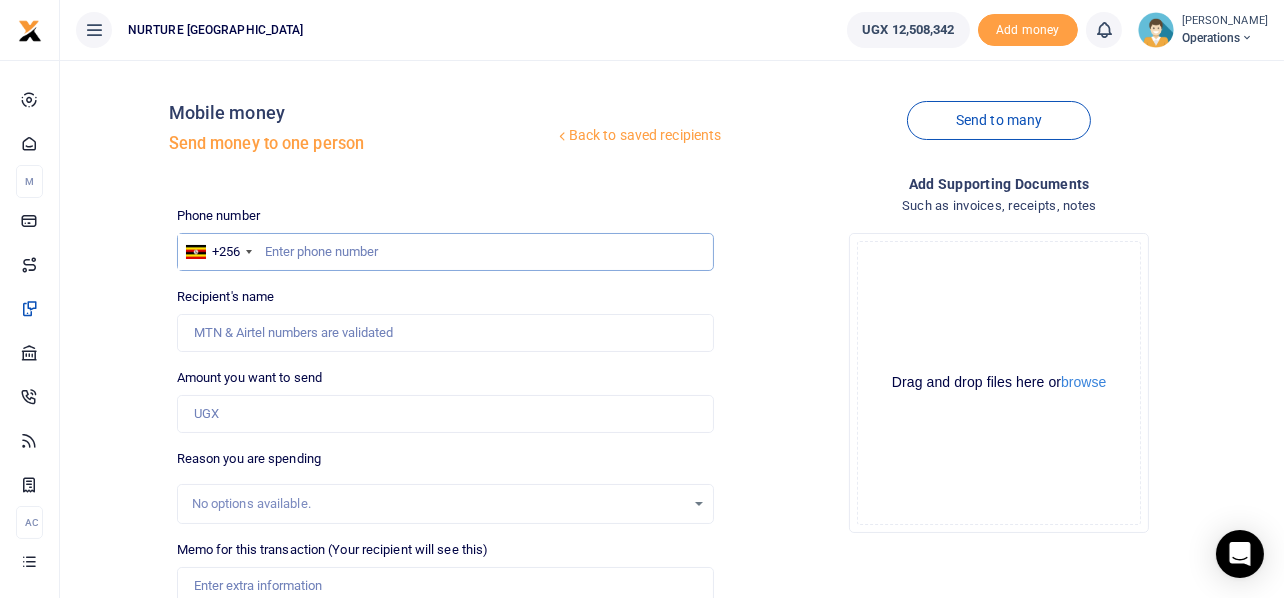 click at bounding box center [446, 252] 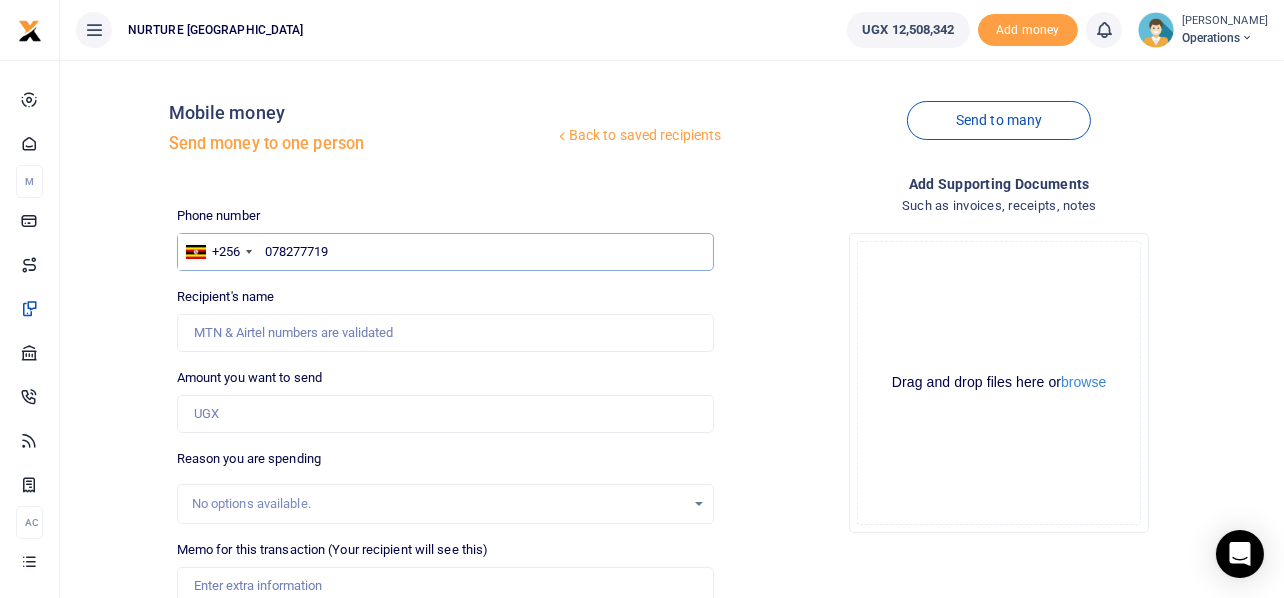 type on "0782777190" 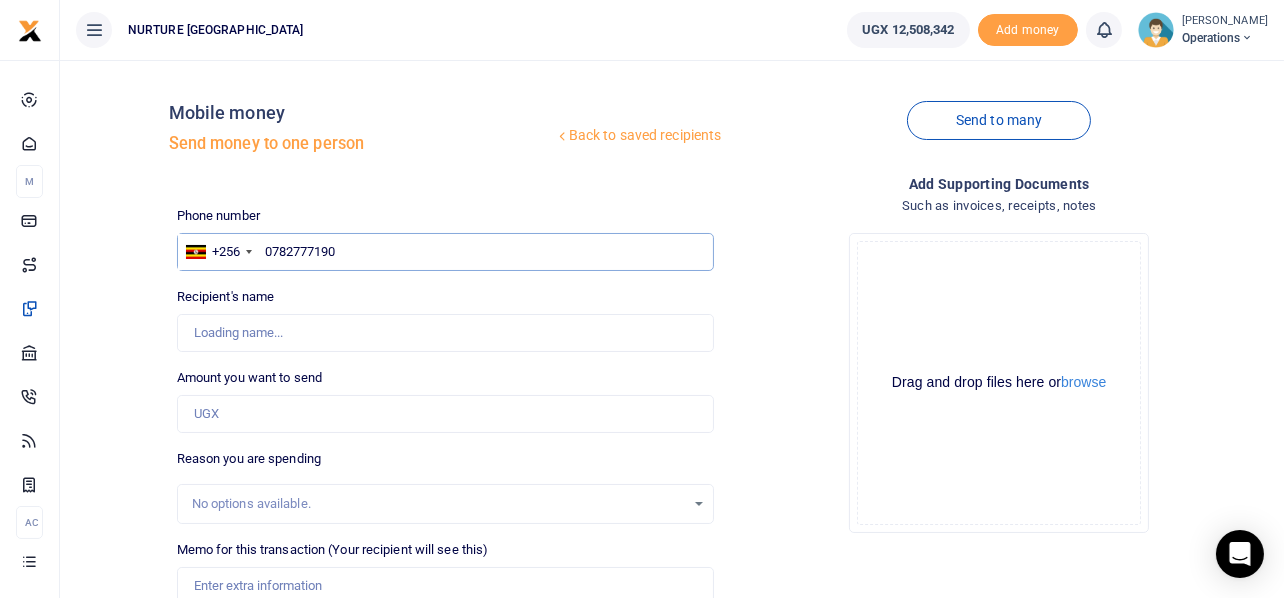 type on "Oluka Apio Juliet" 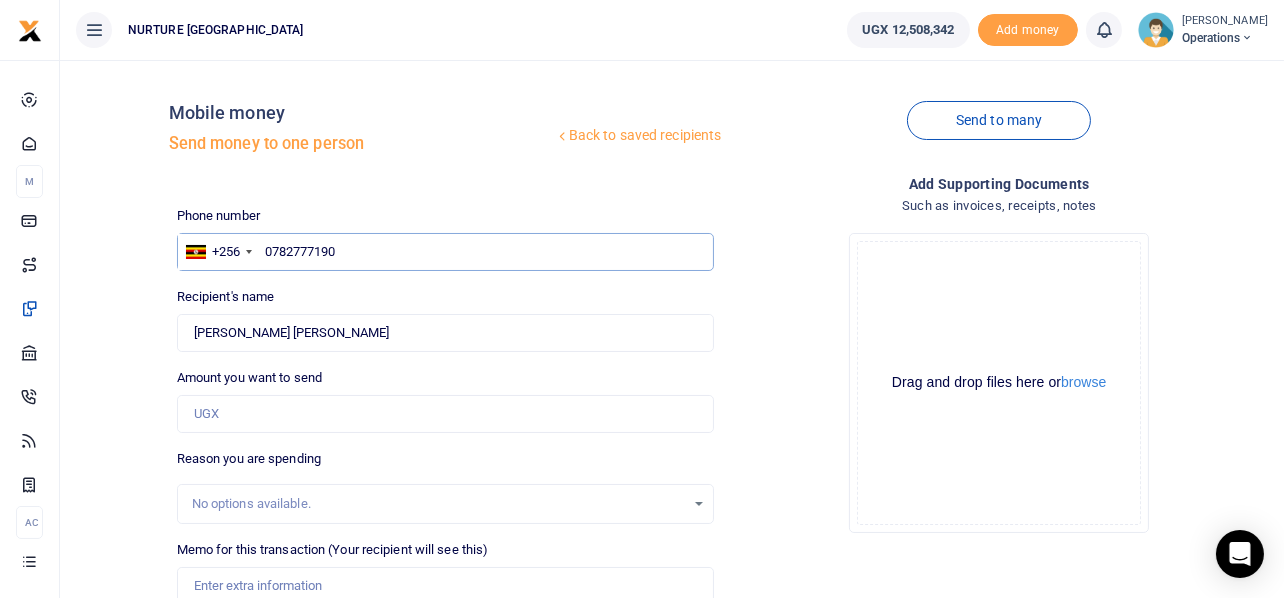 type on "0782777190" 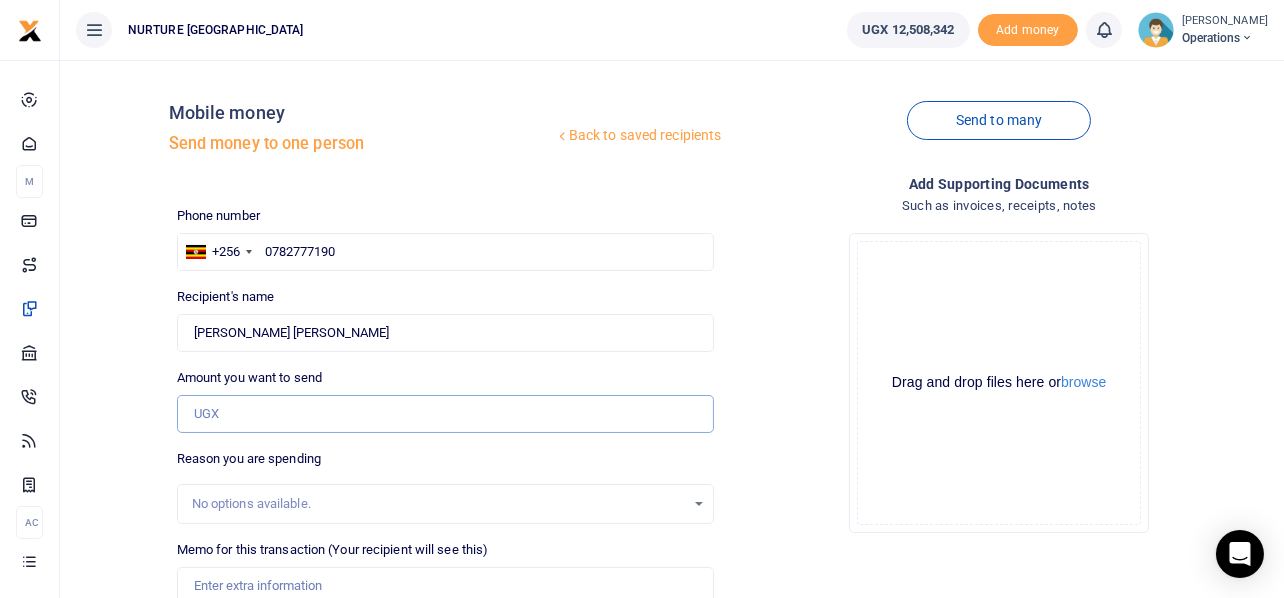 click on "Amount you want to send" at bounding box center (446, 414) 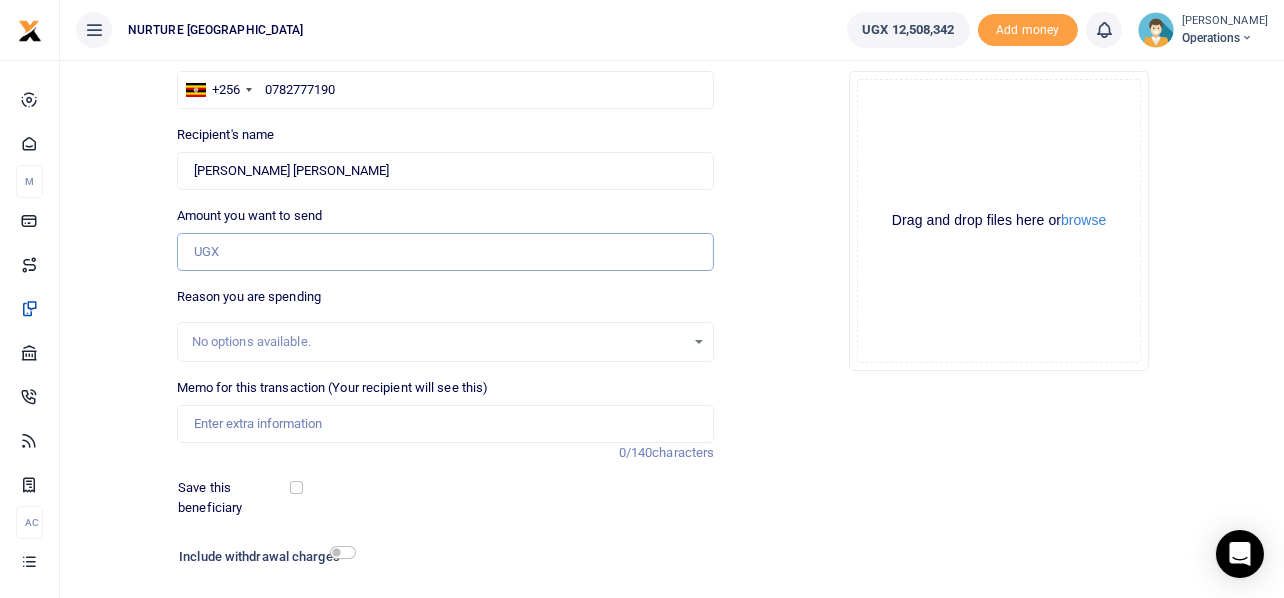 scroll, scrollTop: 164, scrollLeft: 0, axis: vertical 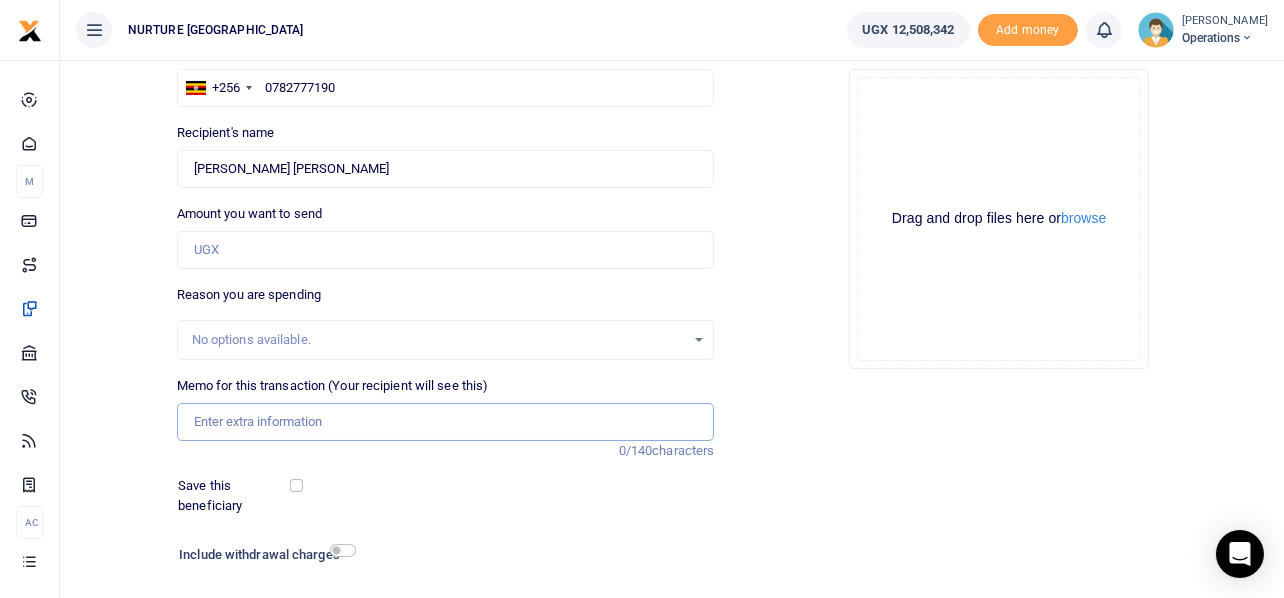 click on "Memo for this transaction (Your recipient will see this)" at bounding box center [446, 422] 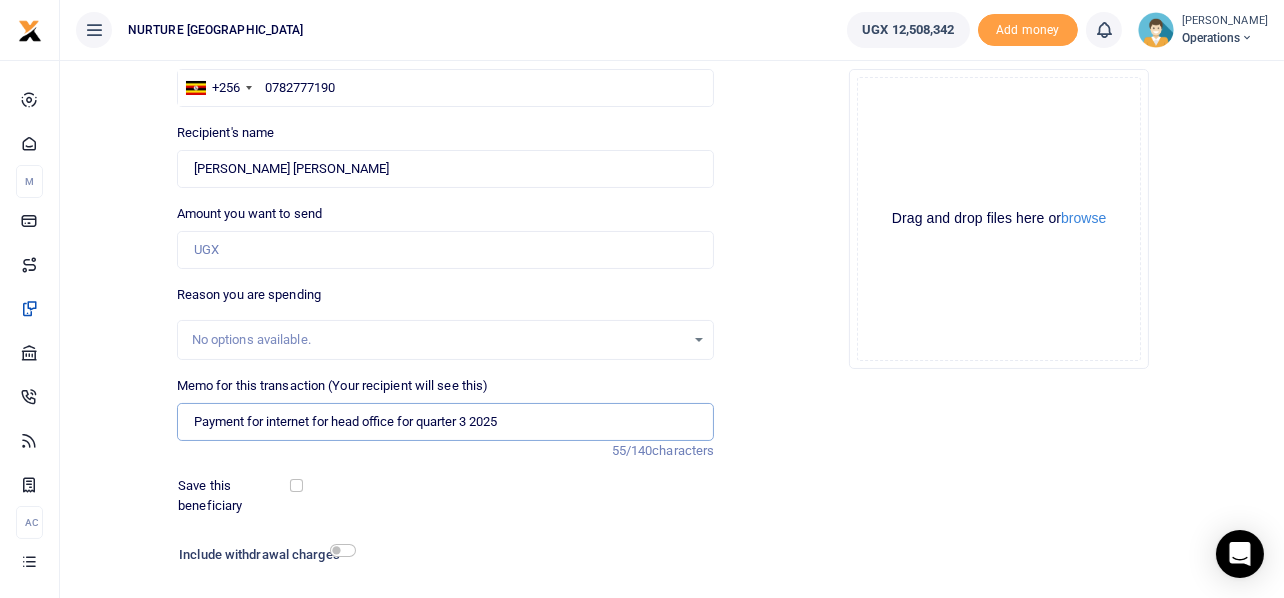 scroll, scrollTop: 287, scrollLeft: 0, axis: vertical 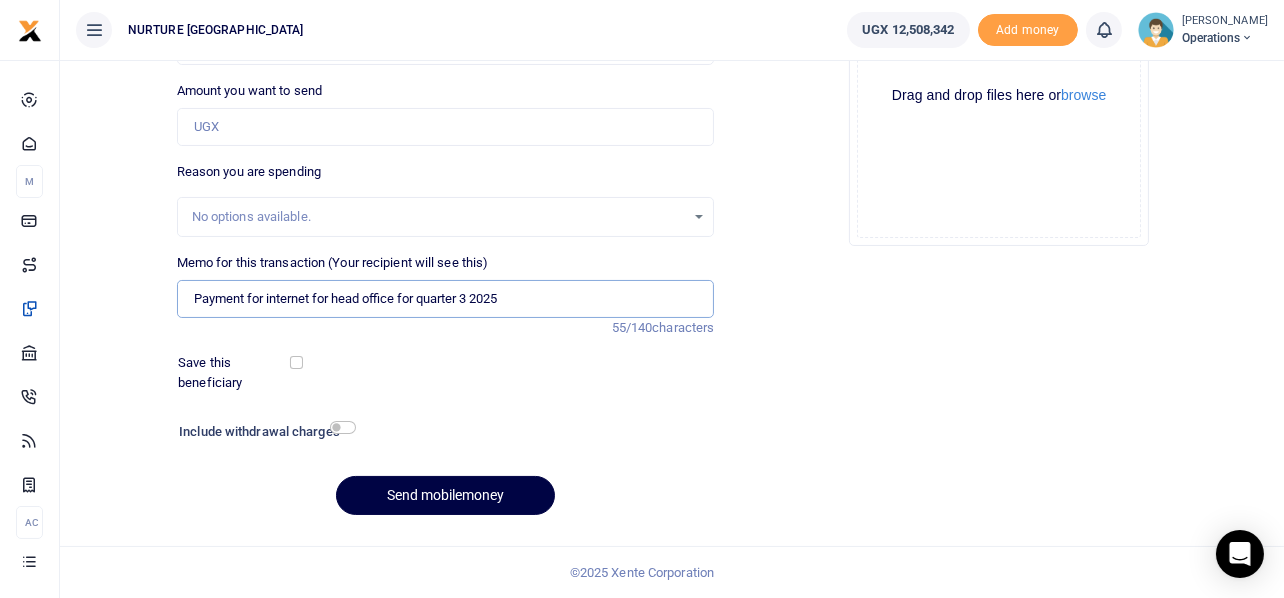 type on "Payment for internet for head office for quarter 3 2025" 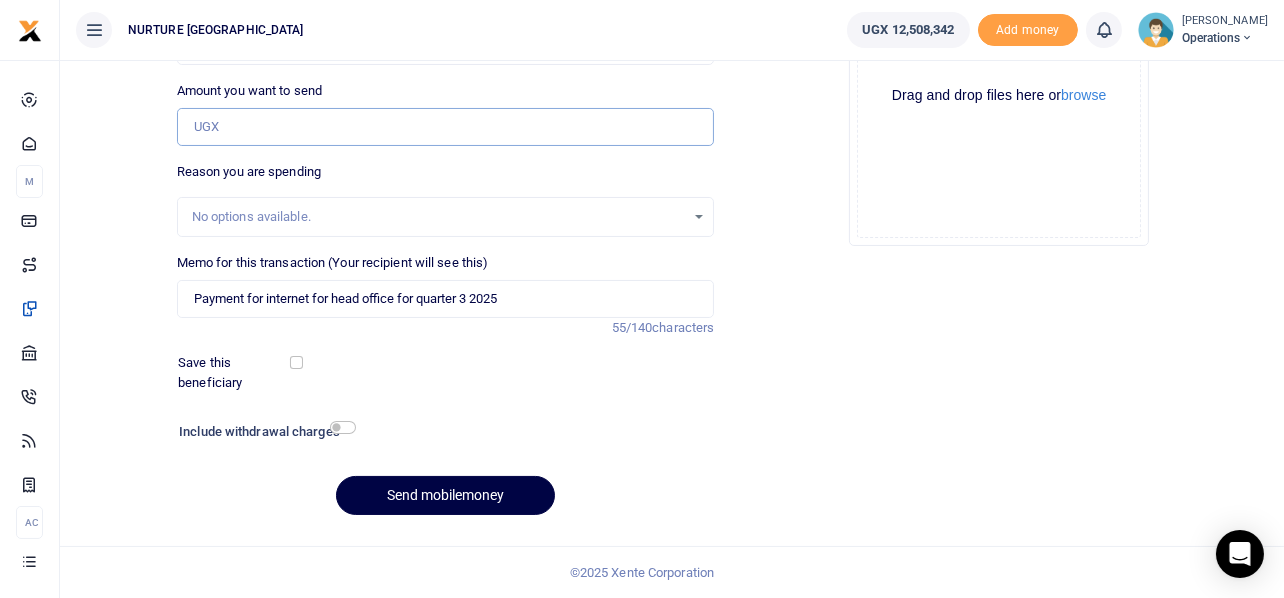 click on "Amount you want to send" at bounding box center [446, 127] 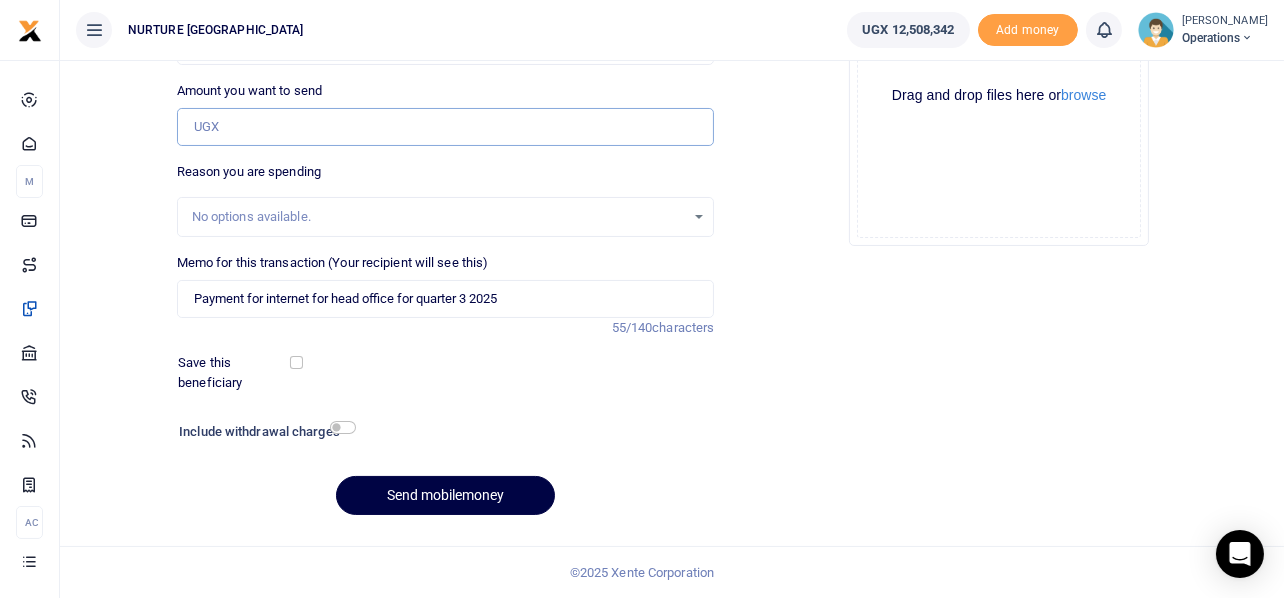 click on "Amount you want to send" at bounding box center (446, 127) 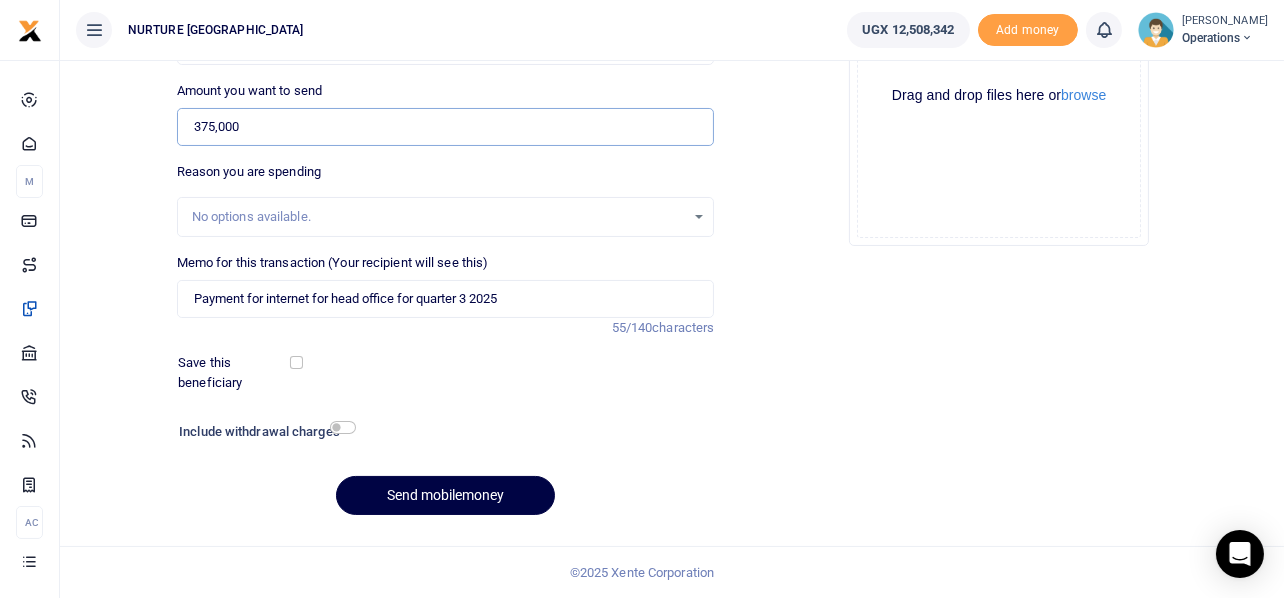 type on "375,000" 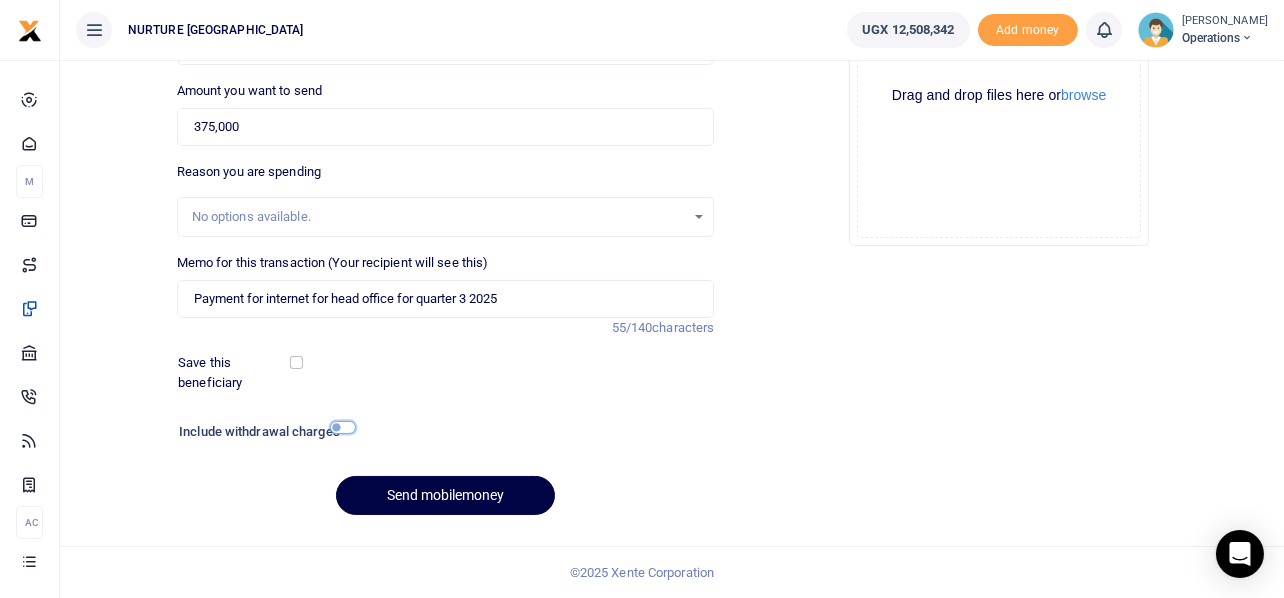click at bounding box center [343, 427] 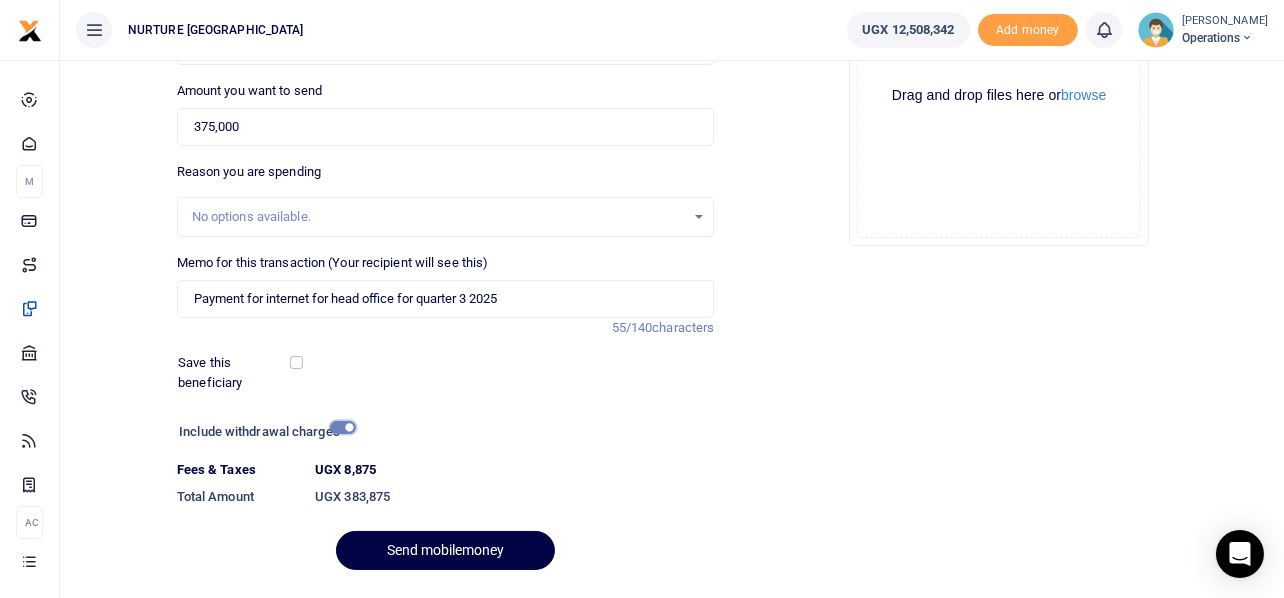 click at bounding box center [343, 427] 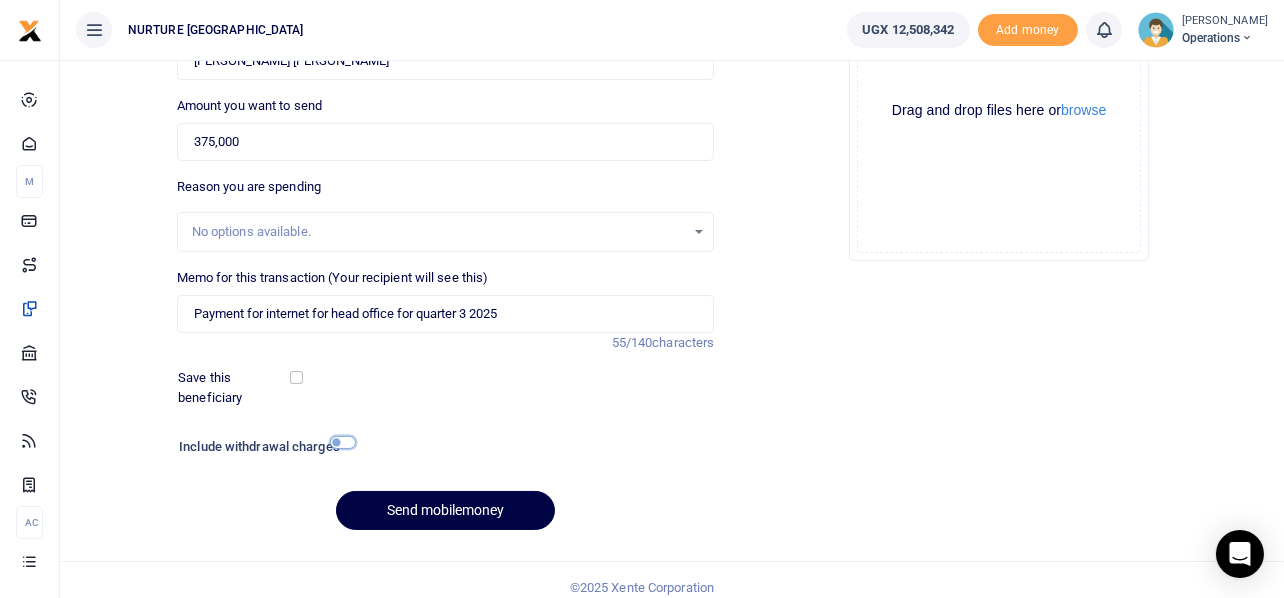 scroll, scrollTop: 287, scrollLeft: 0, axis: vertical 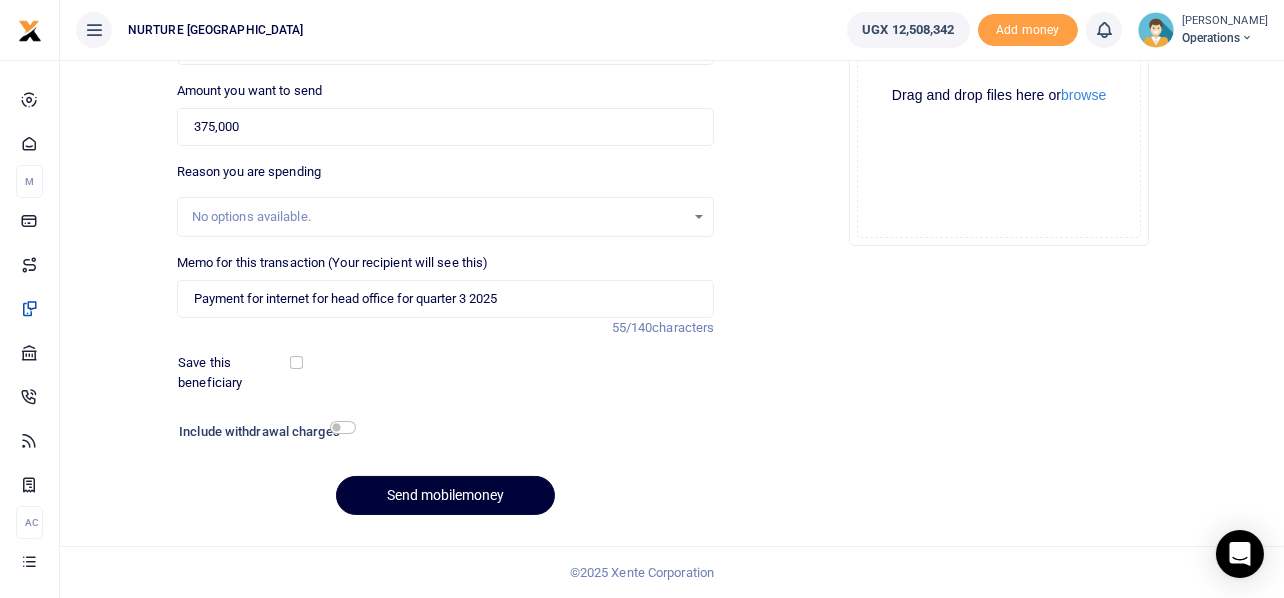 click on "Send mobilemoney" at bounding box center (445, 495) 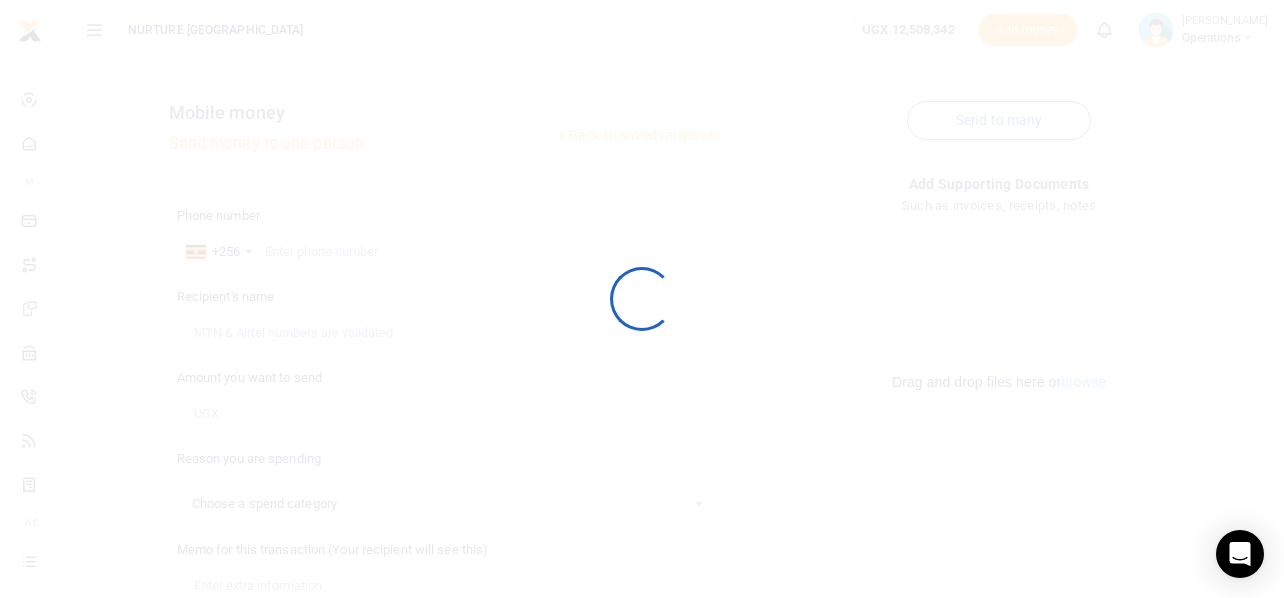 scroll, scrollTop: 285, scrollLeft: 0, axis: vertical 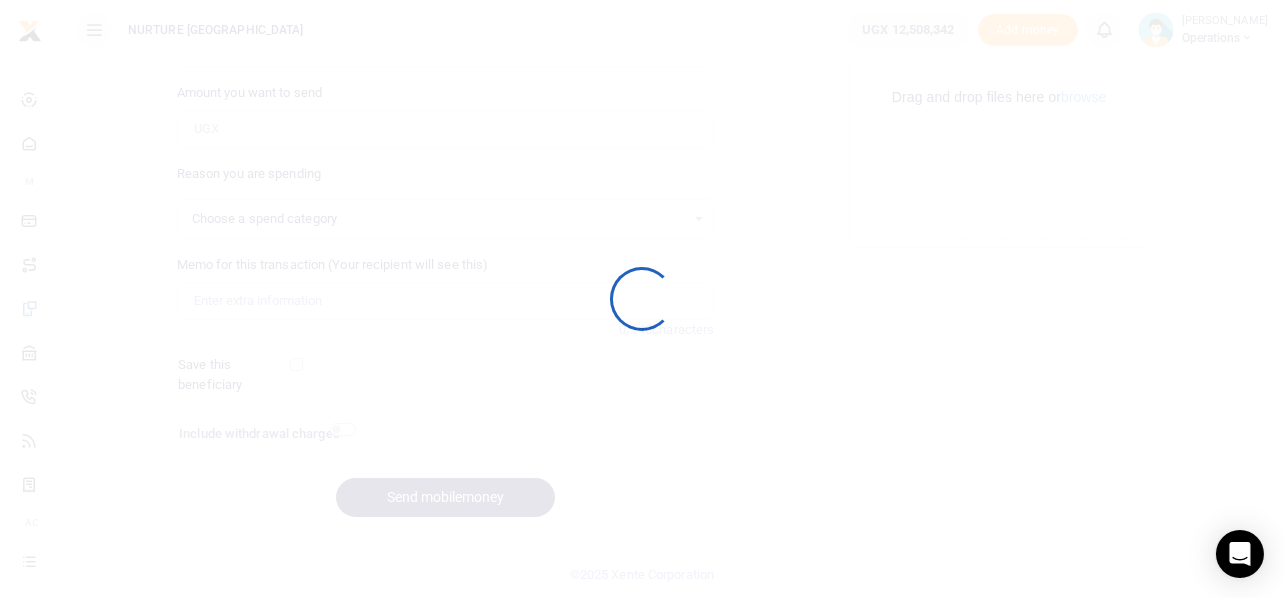 select 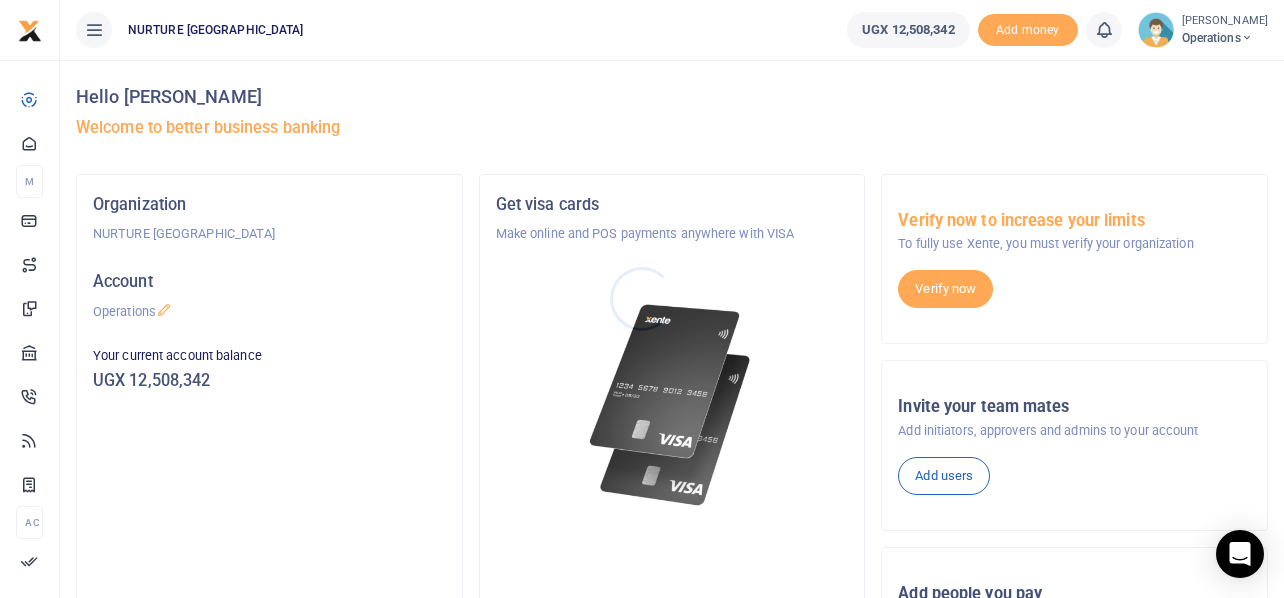 scroll, scrollTop: 0, scrollLeft: 0, axis: both 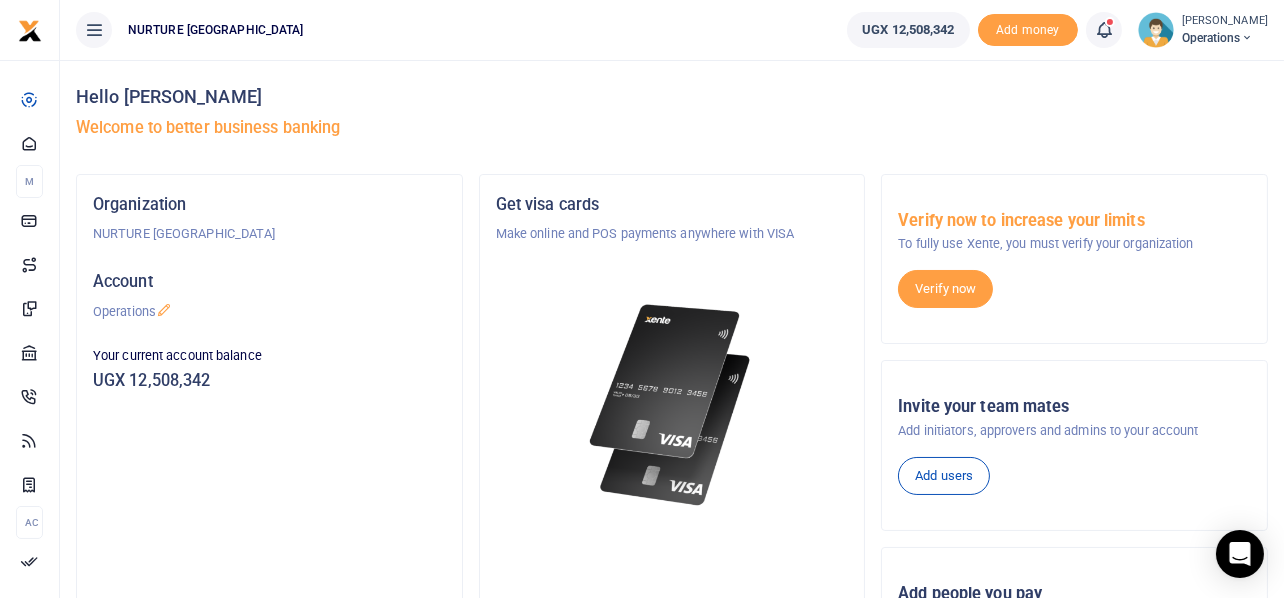 click at bounding box center [1104, 30] 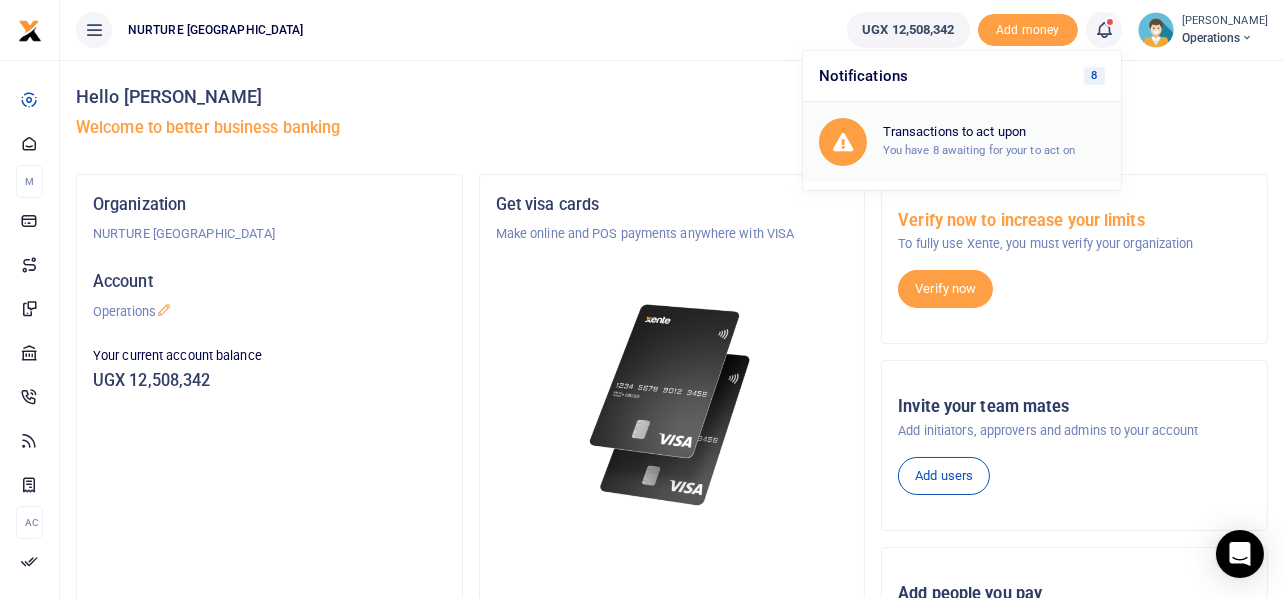 click on "Transactions to act upon" at bounding box center [994, 132] 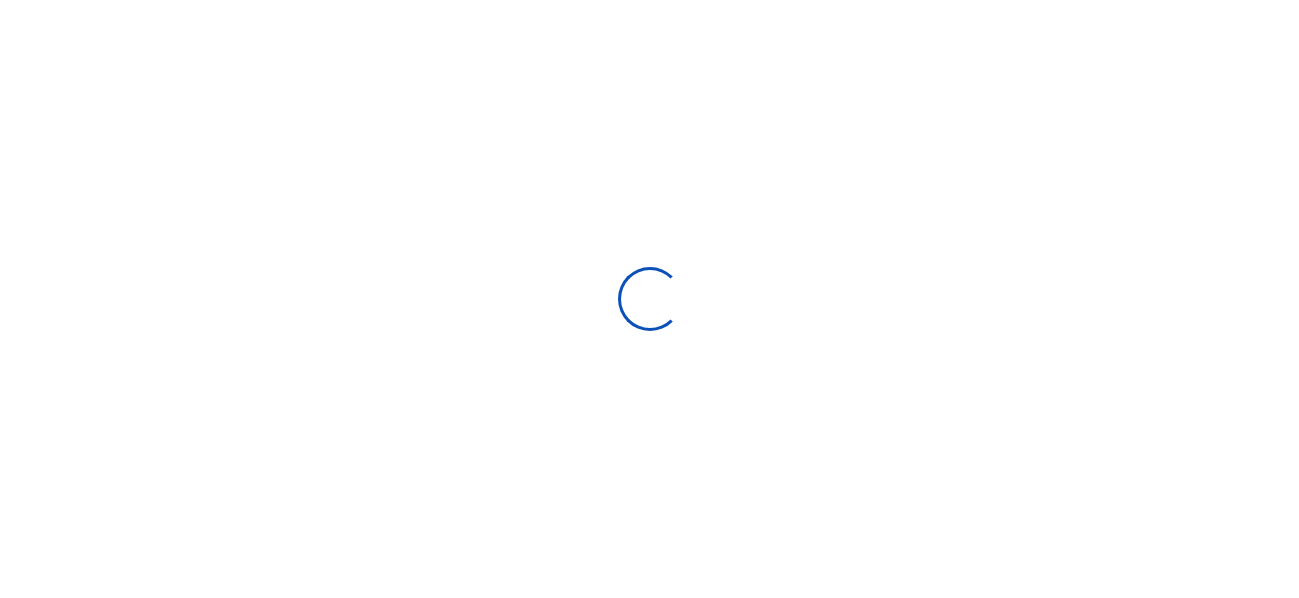 scroll, scrollTop: 0, scrollLeft: 0, axis: both 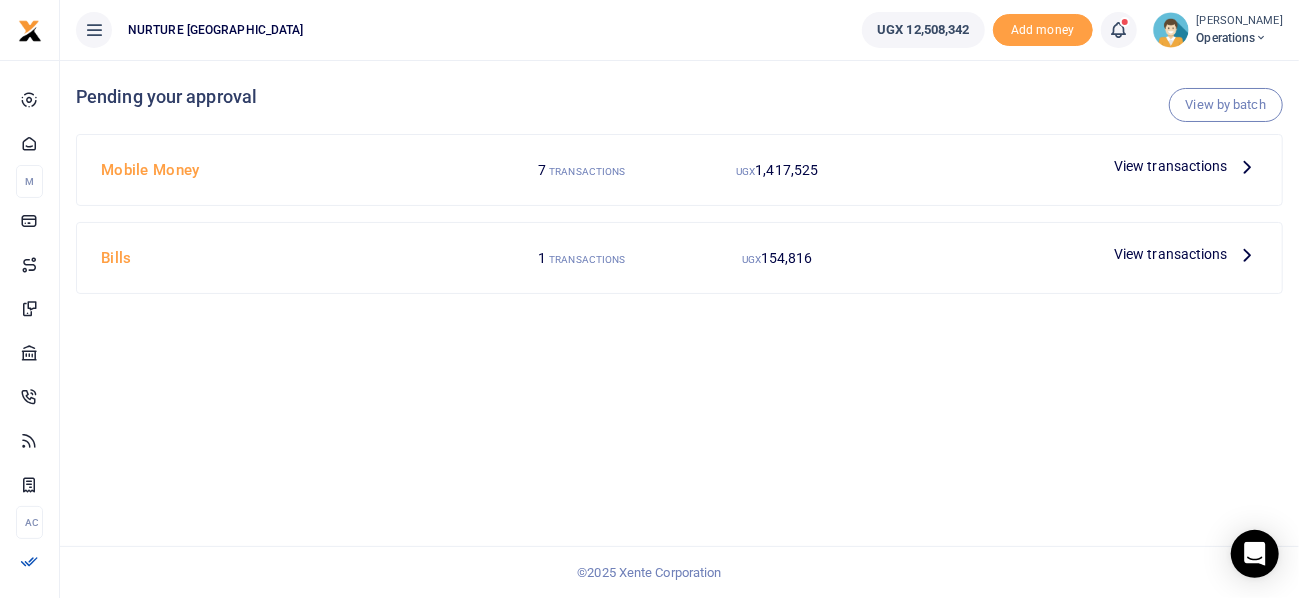 drag, startPoint x: 1183, startPoint y: 164, endPoint x: 517, endPoint y: 480, distance: 737.16486 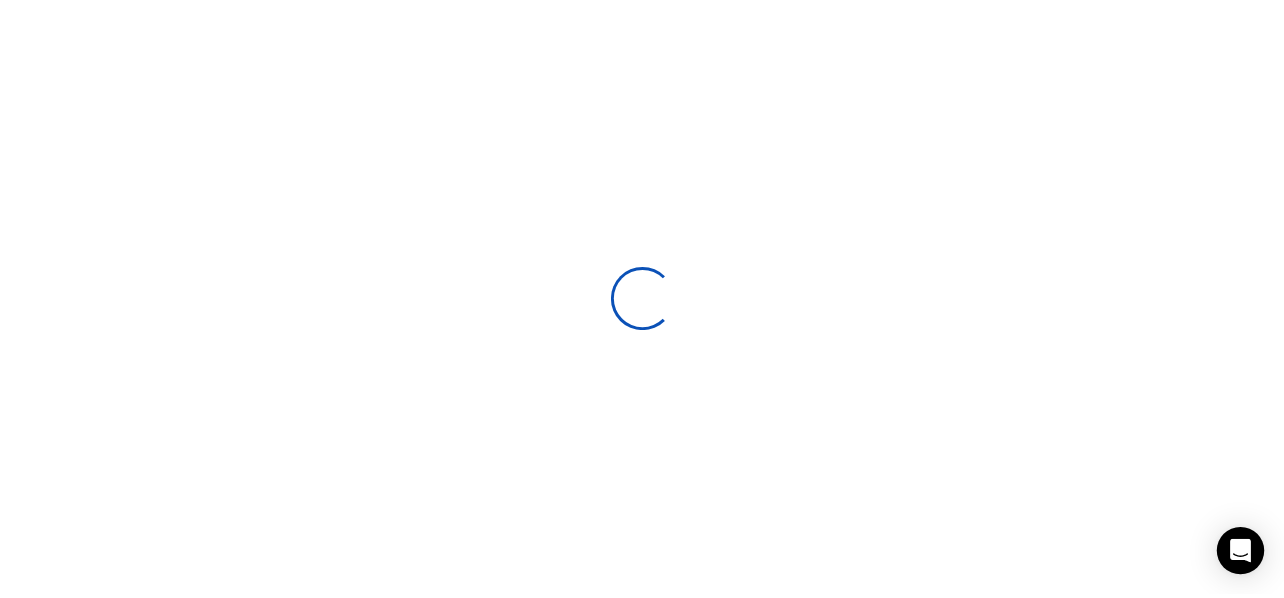 scroll, scrollTop: 0, scrollLeft: 0, axis: both 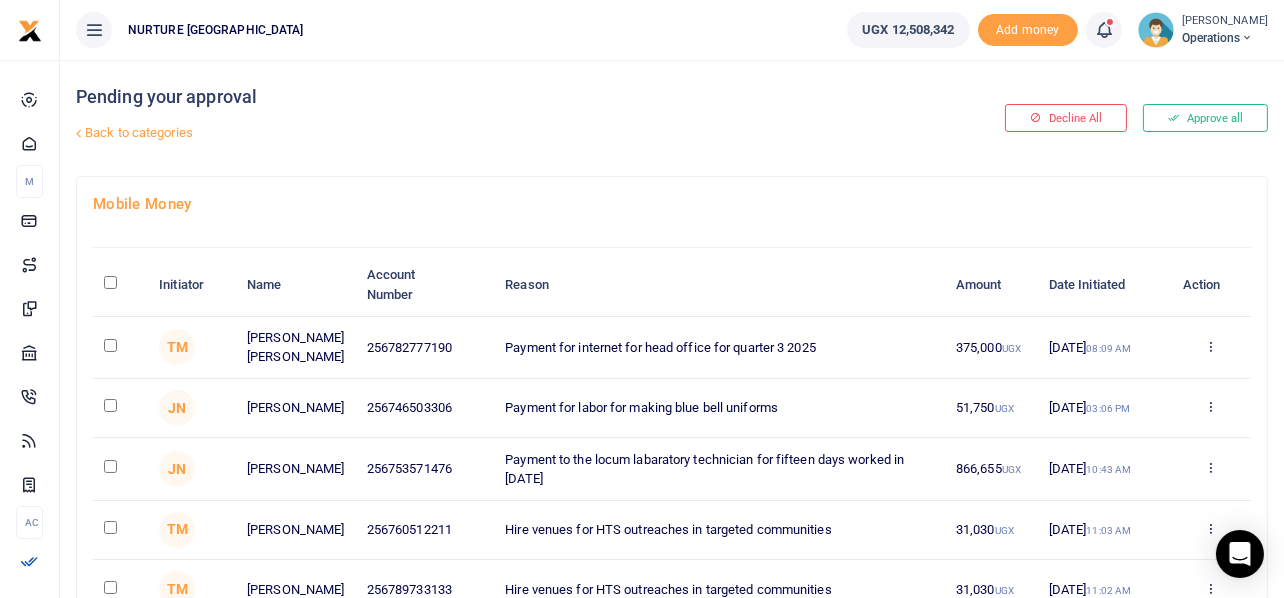 click at bounding box center [110, 345] 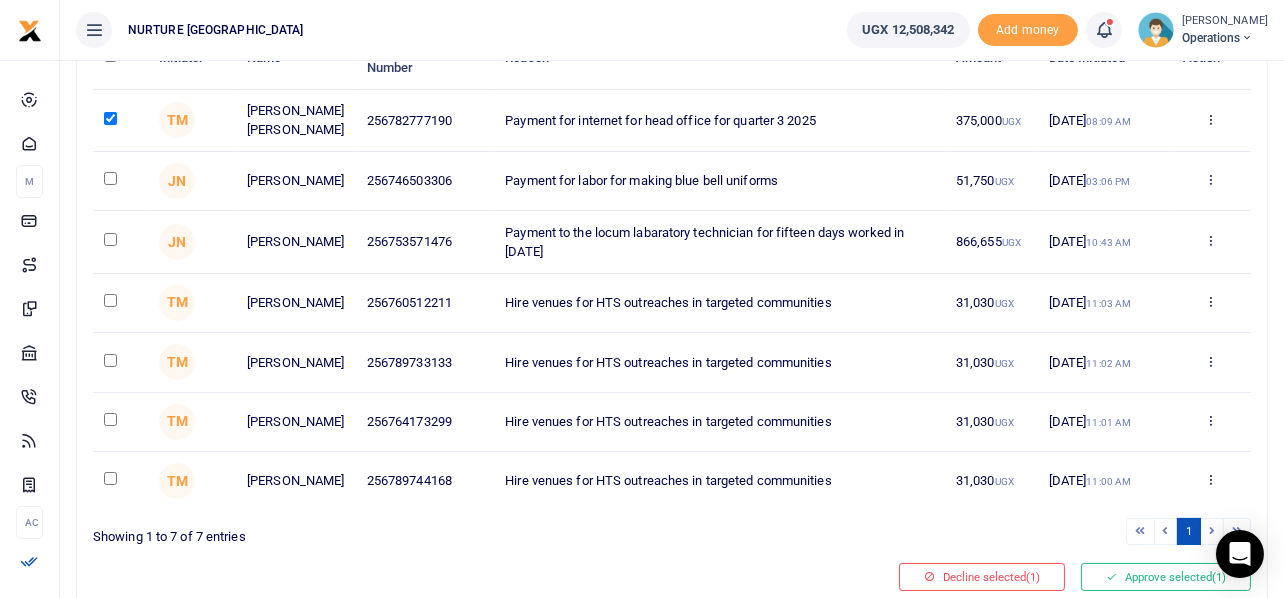 scroll, scrollTop: 229, scrollLeft: 0, axis: vertical 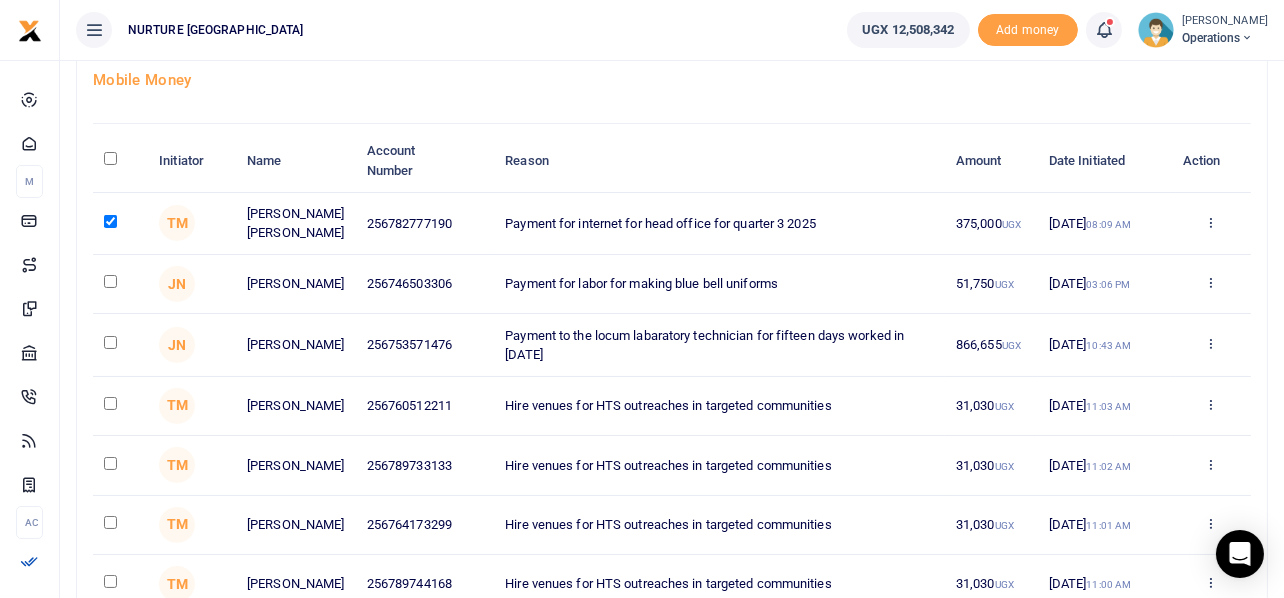click at bounding box center (110, 342) 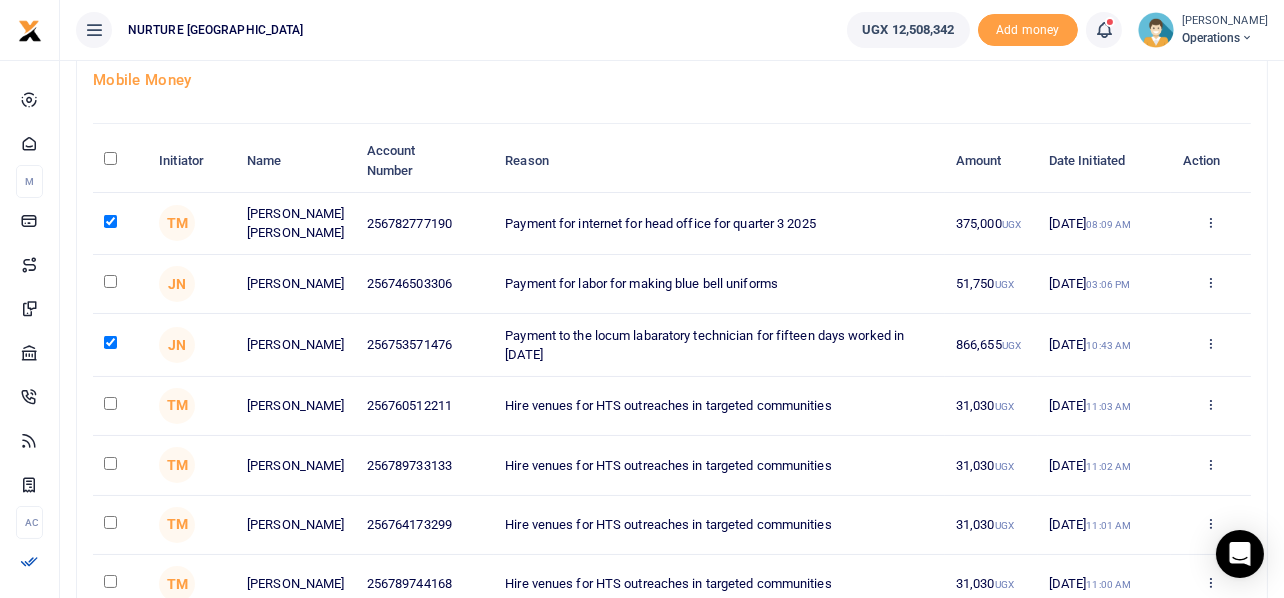 click at bounding box center (110, 281) 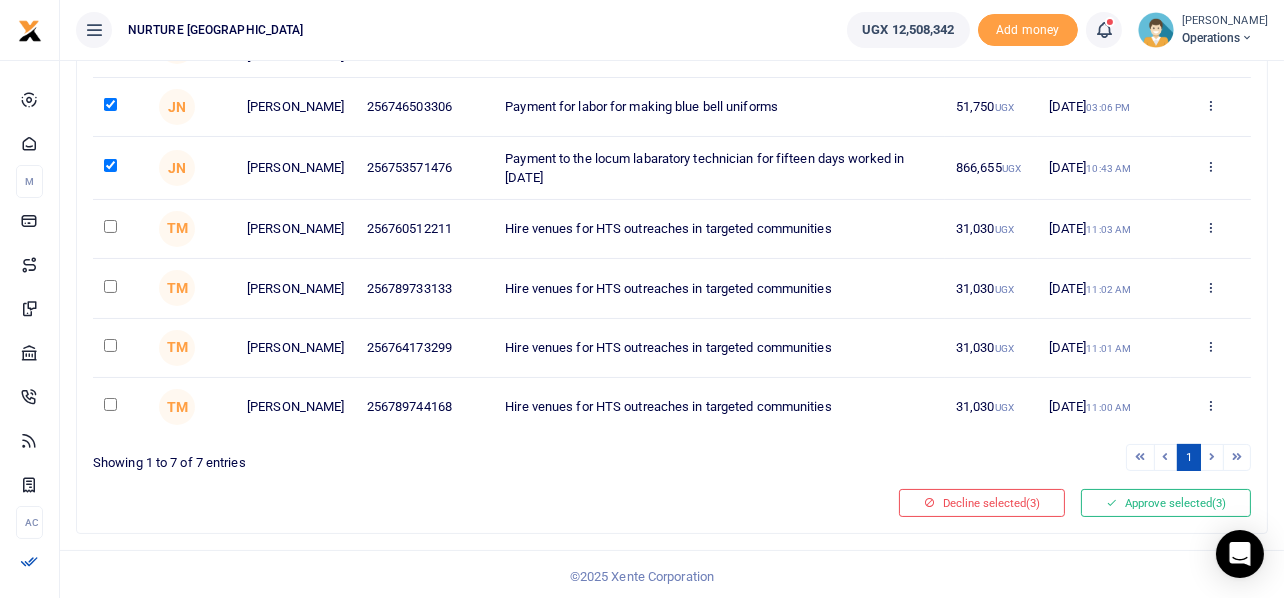 scroll, scrollTop: 319, scrollLeft: 0, axis: vertical 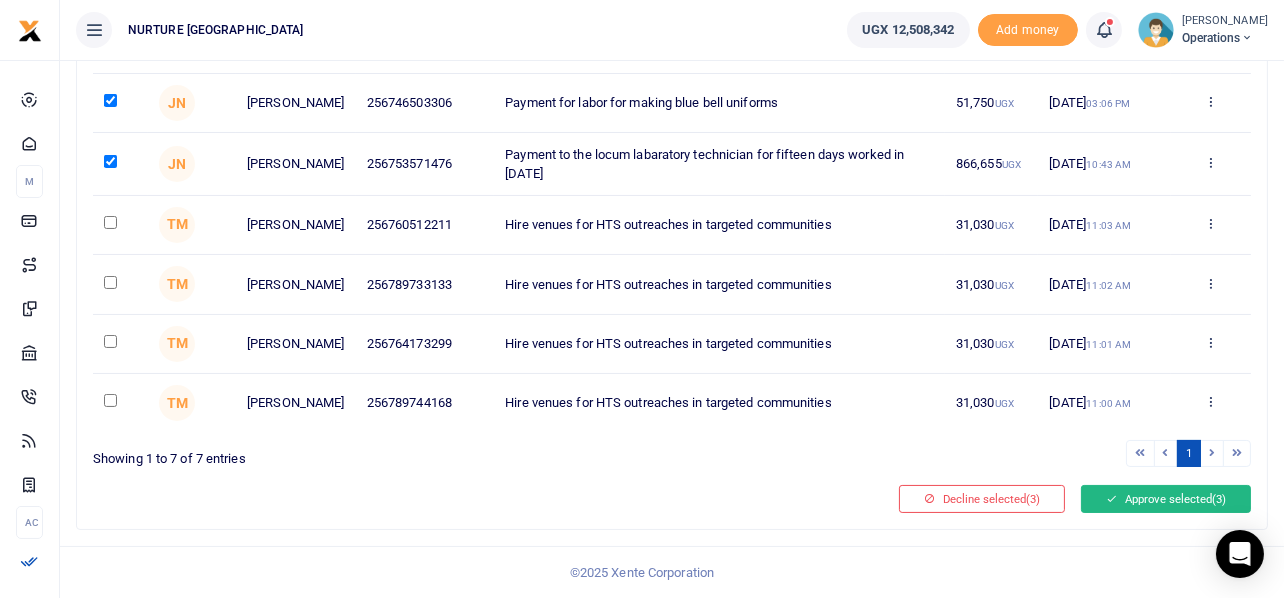click on "Approve selected  (3)" at bounding box center [1166, 499] 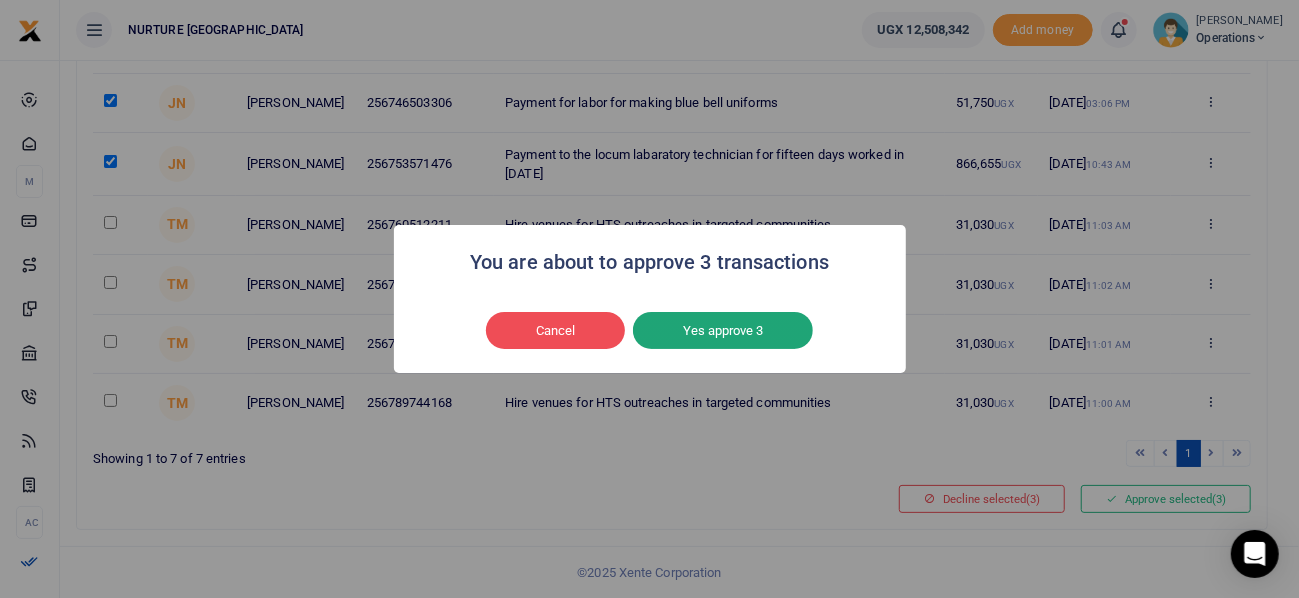 click on "Yes approve 3" at bounding box center [723, 331] 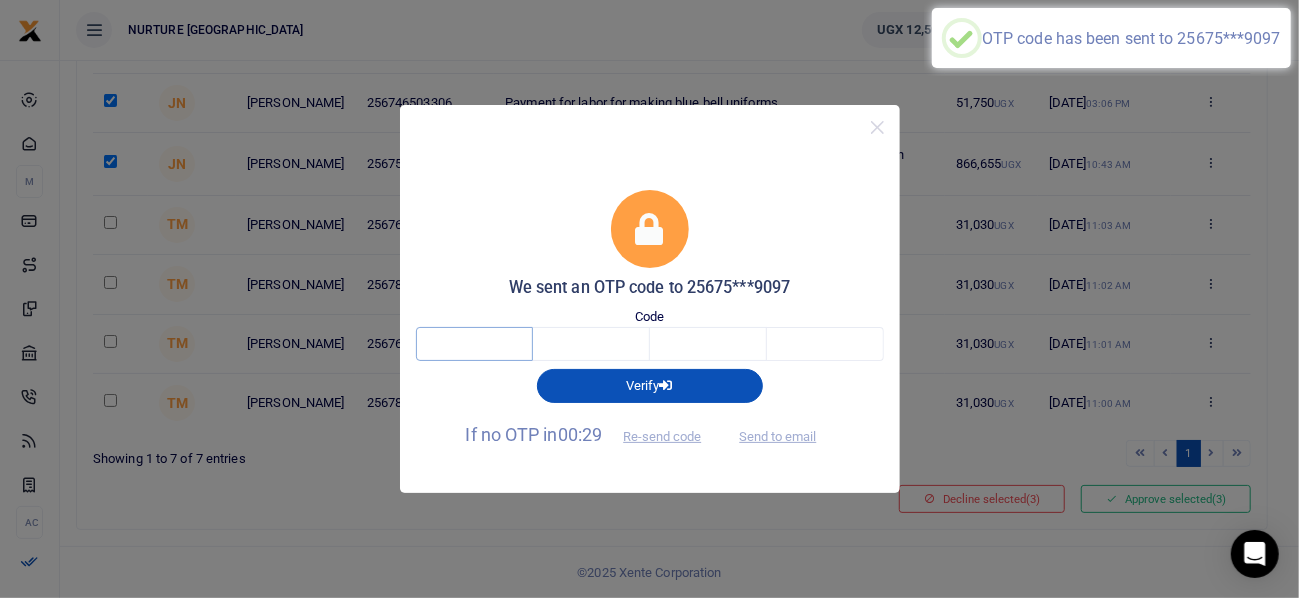 click at bounding box center [474, 344] 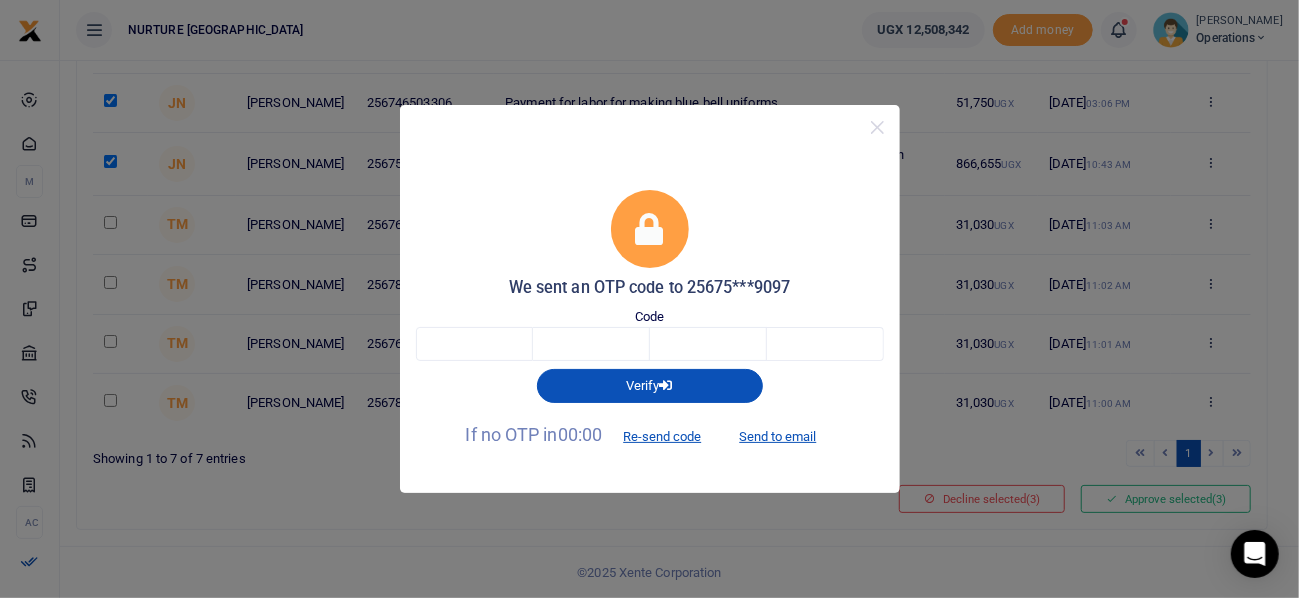 click on "We sent an OTP code to 25675***9097
Code
Verify
If no OTP in  00:00   Re-send code
Send to email" at bounding box center [649, 299] 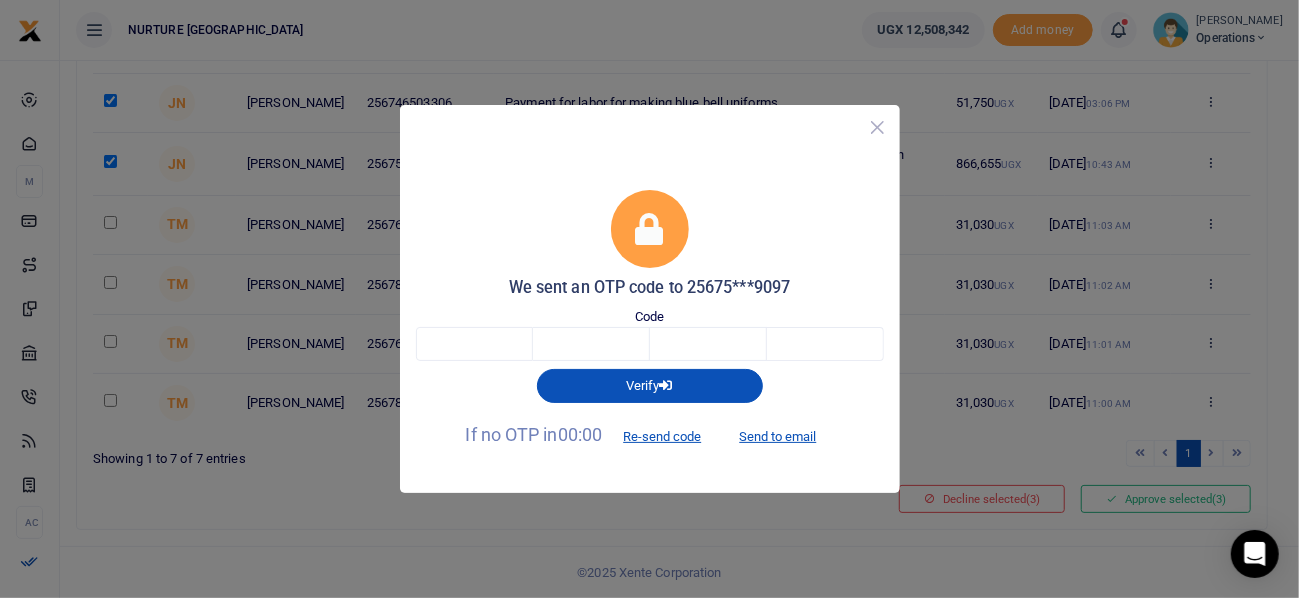 click at bounding box center [877, 127] 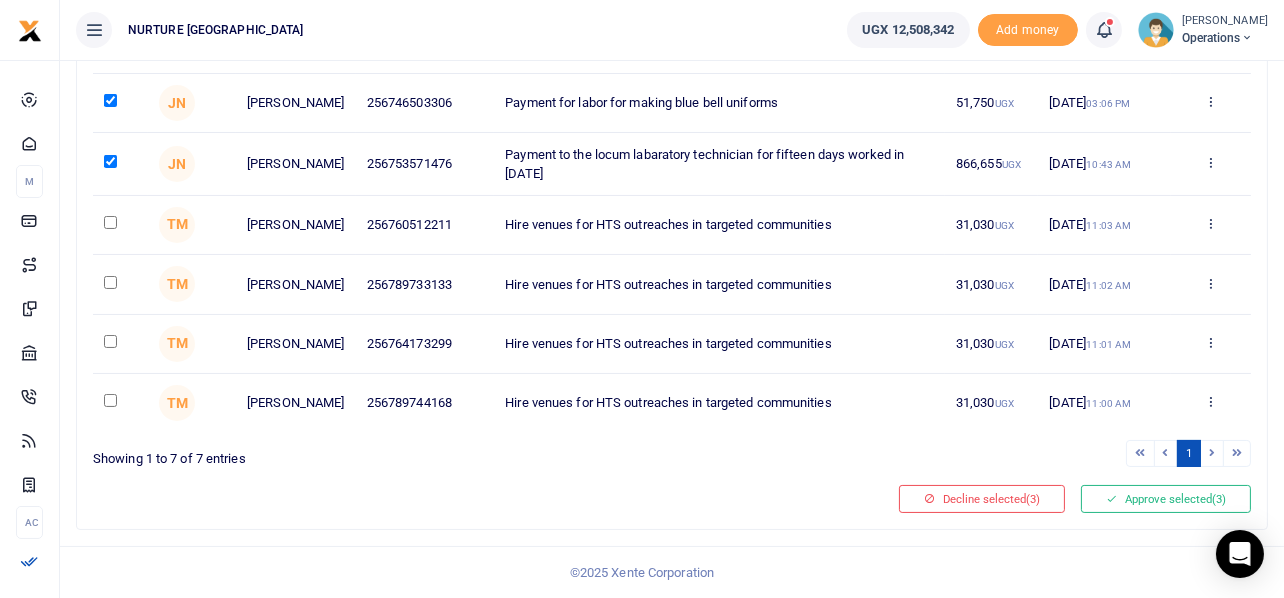 click at bounding box center [1247, 38] 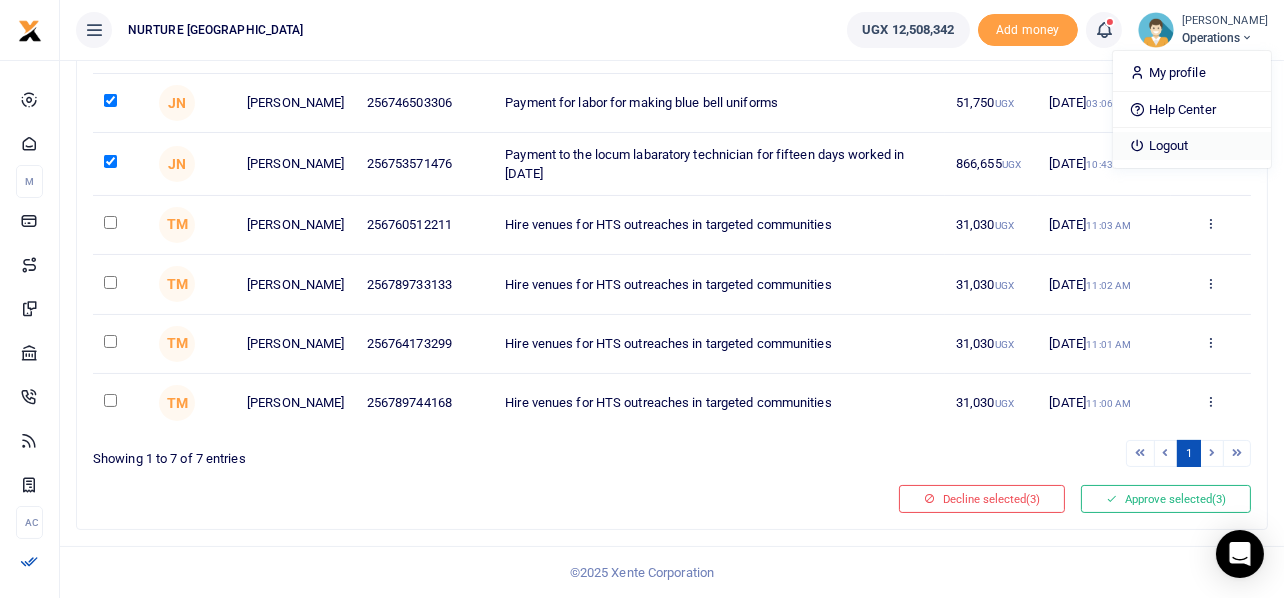 click on "Logout" at bounding box center [1192, 146] 